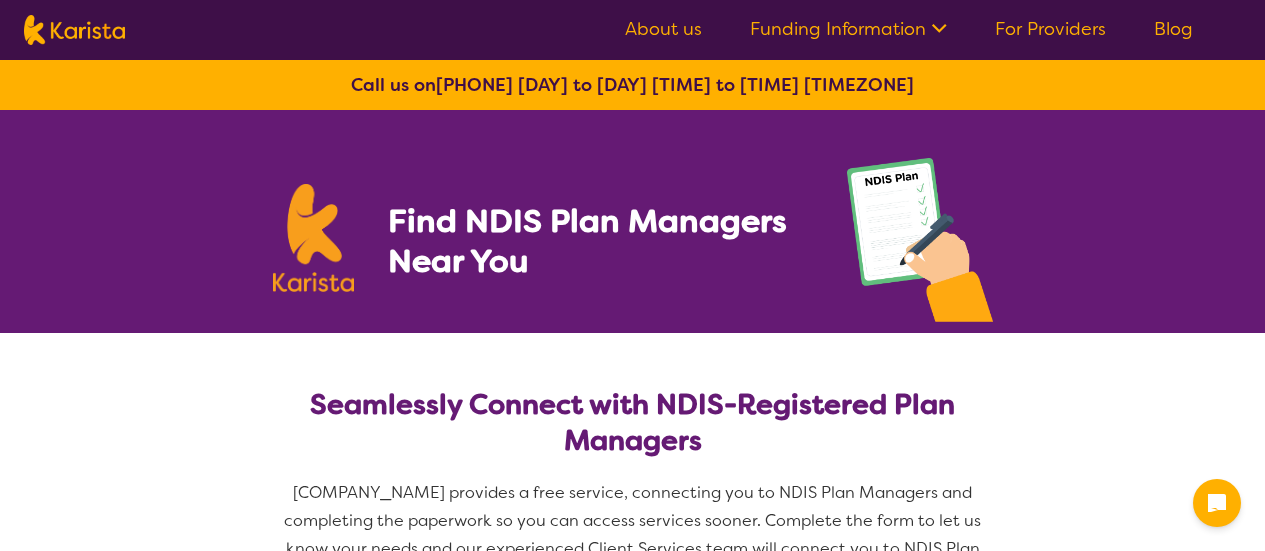 select on "NDIS Plan management" 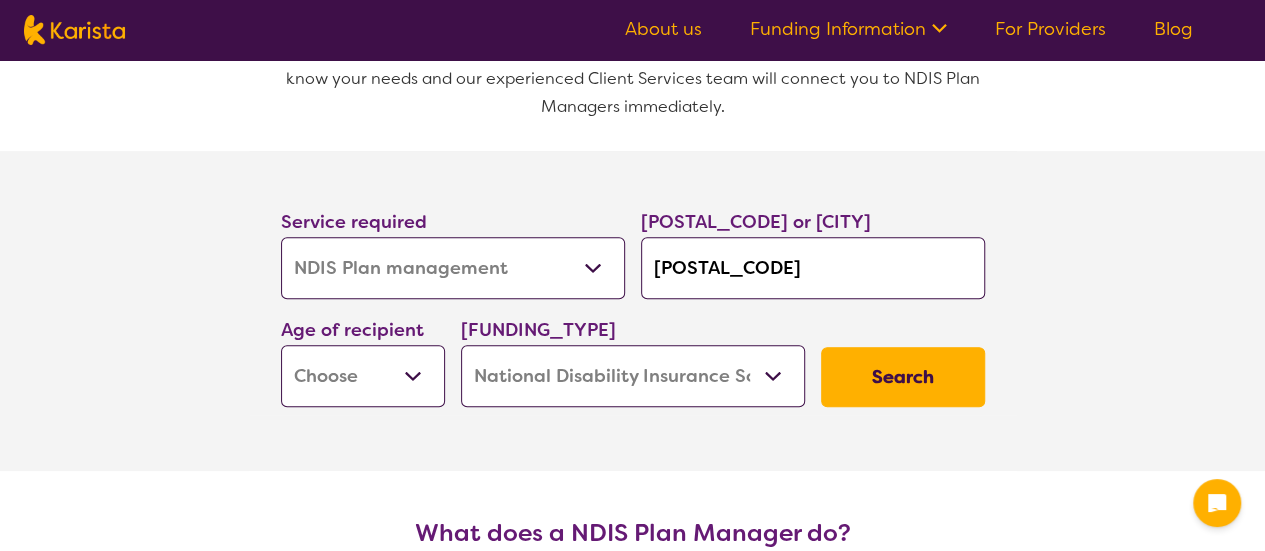 scroll, scrollTop: 400, scrollLeft: 0, axis: vertical 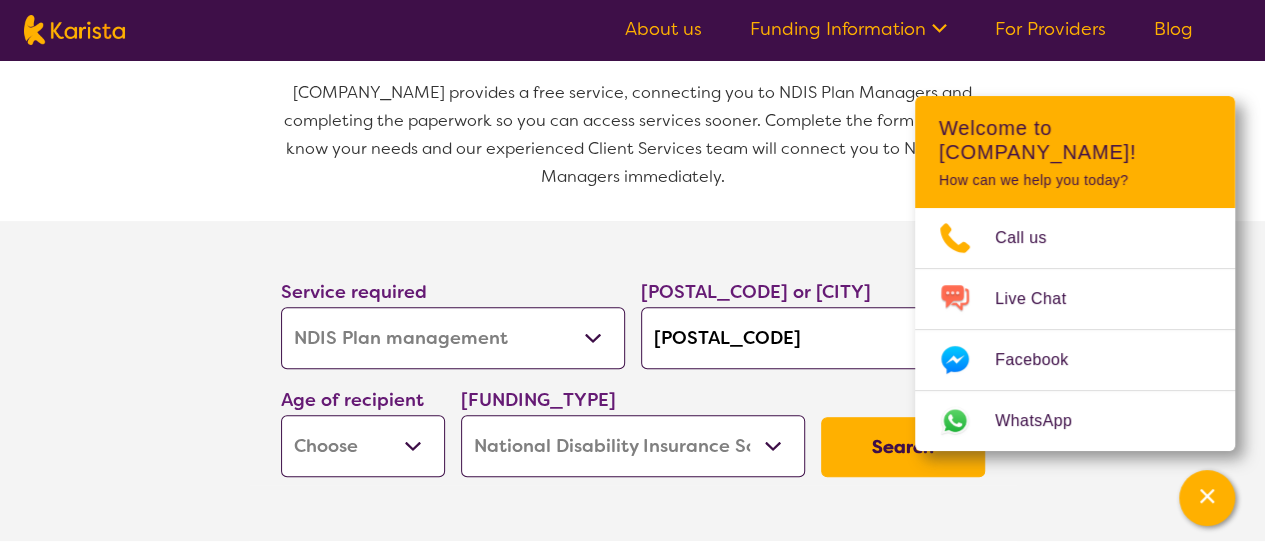 click on "[COMPANY_NAME] provides a free service, connecting you to NDIS Plan Managers and completing the paperwork so you can access services sooner. Complete the form to let us know your needs and our experienced Client Services team will connect you to NDIS Plan Managers immediately." at bounding box center [633, 150] 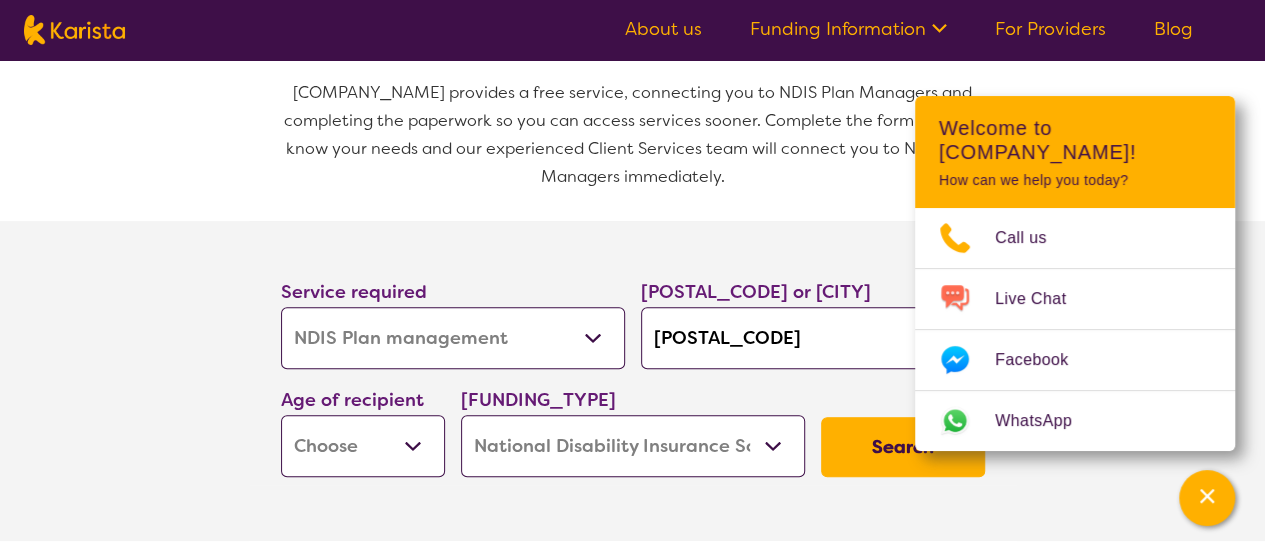 click on "[POSTAL_CODE]" at bounding box center [813, 338] 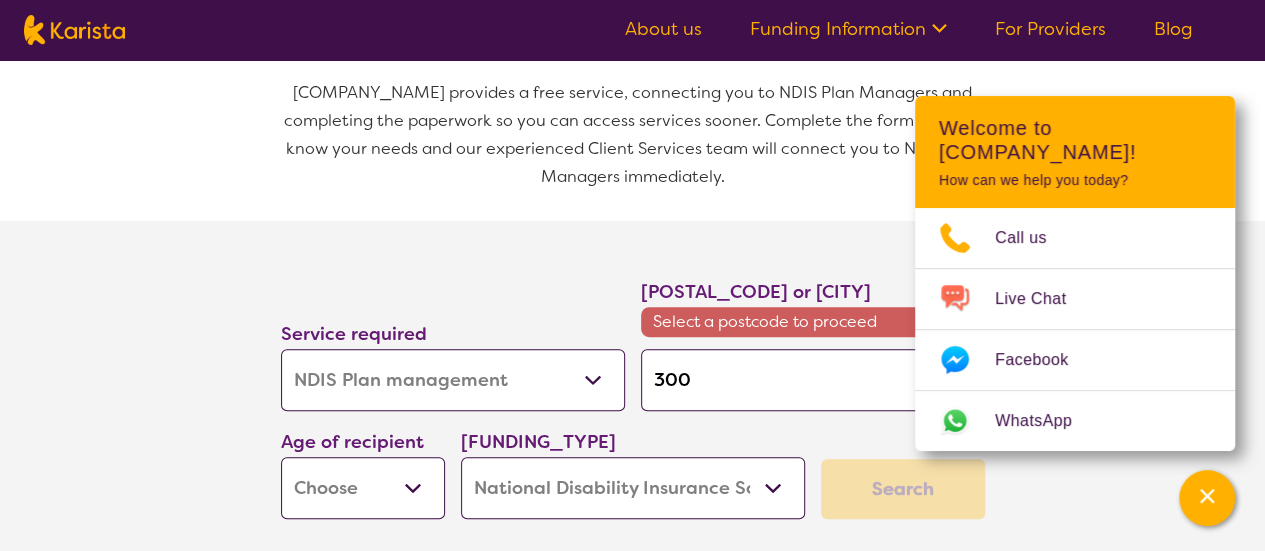 type on "30" 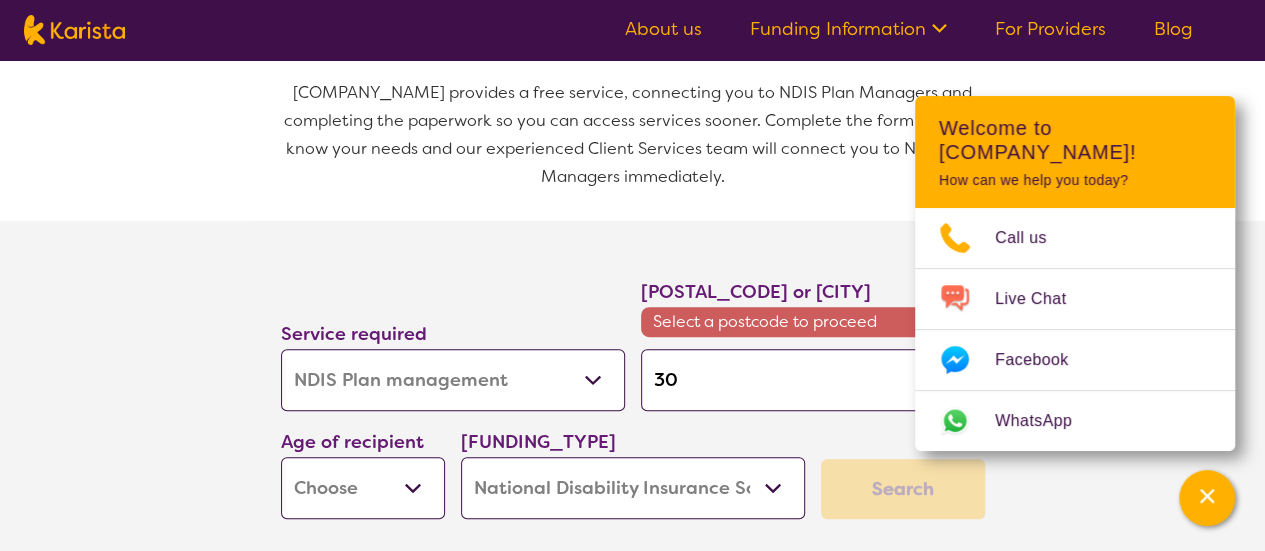 type on "[NUMBER]" 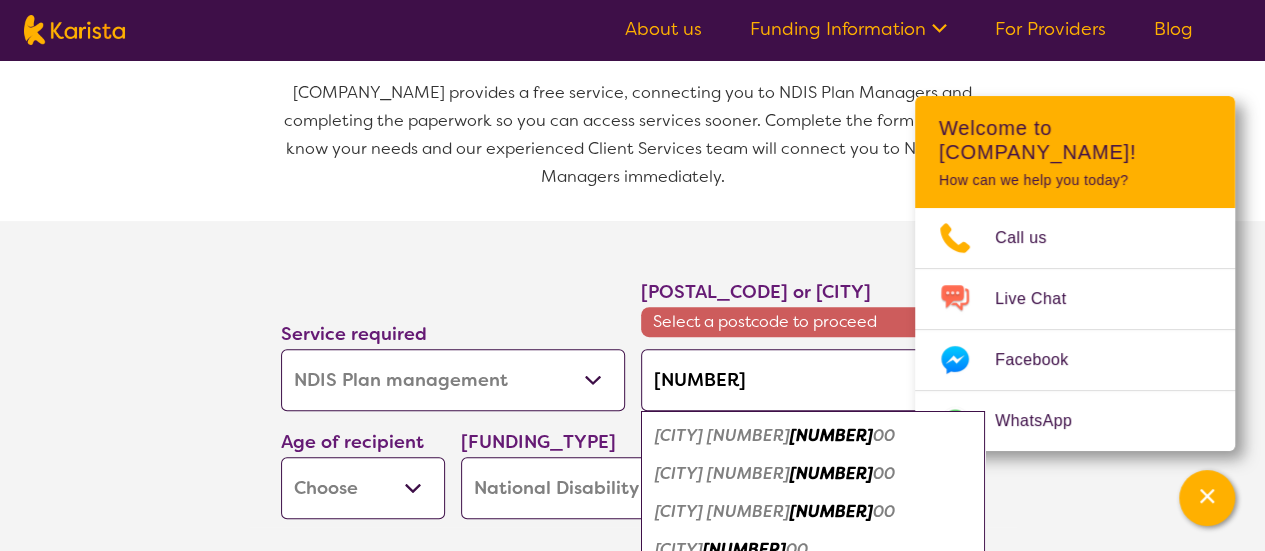 type on "[NUMBER]" 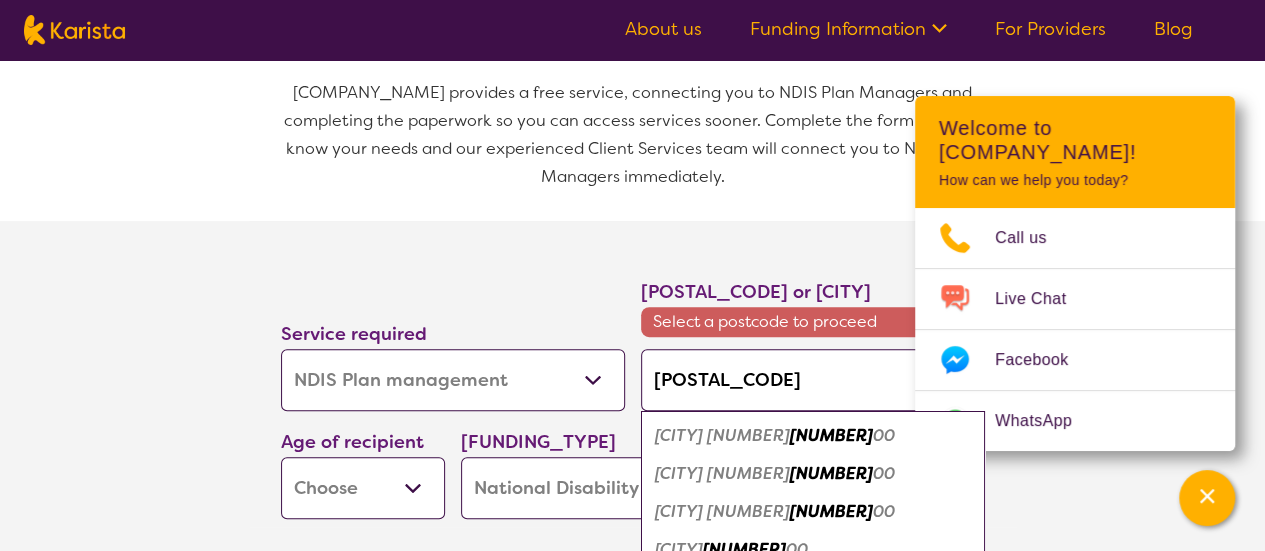 type on "[POSTAL_CODE]" 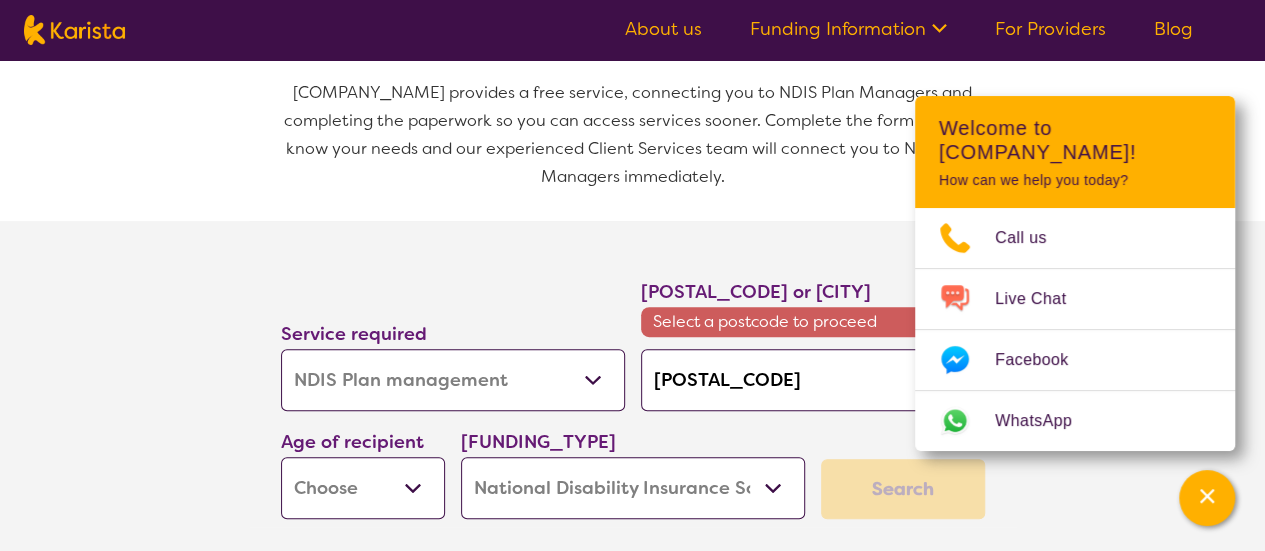 type on "[POSTAL_CODE]" 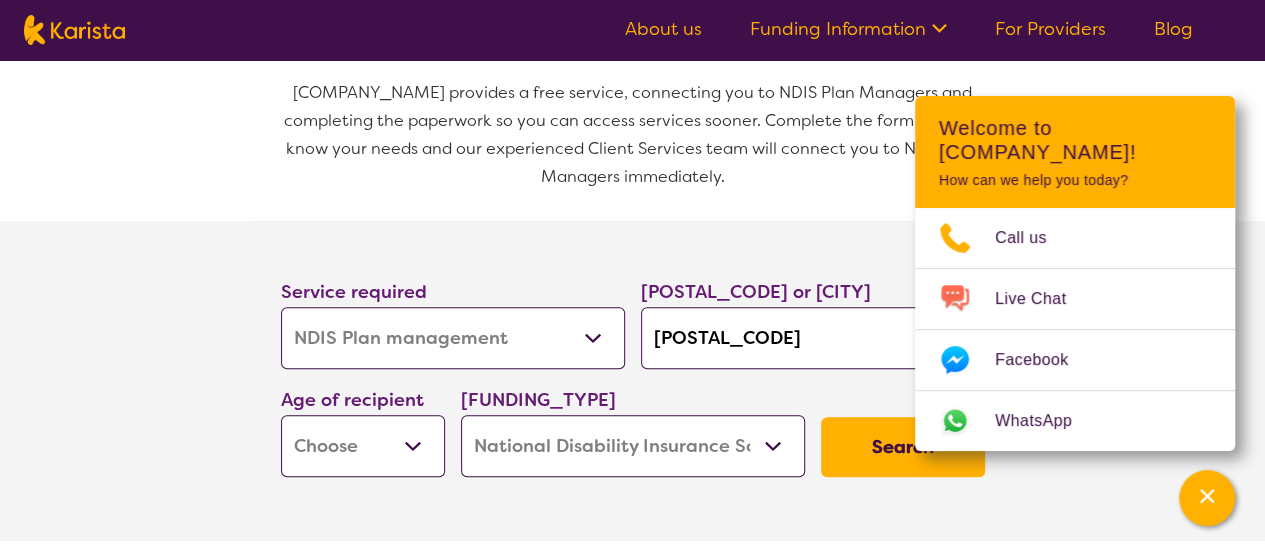 type on "[NUMBER]" 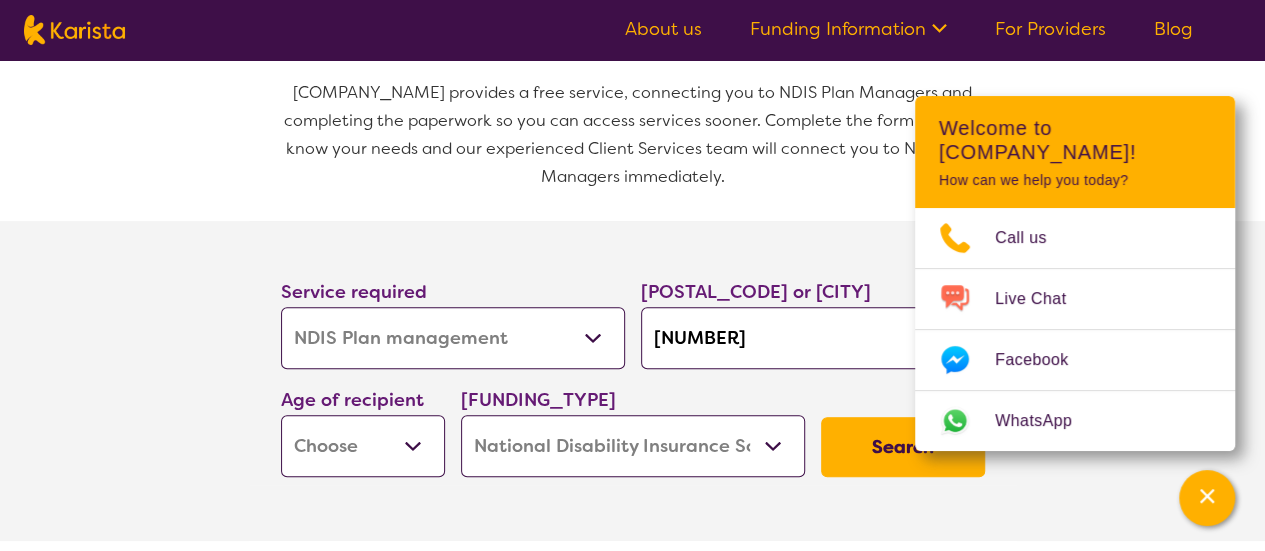 type on "[NUMBER]" 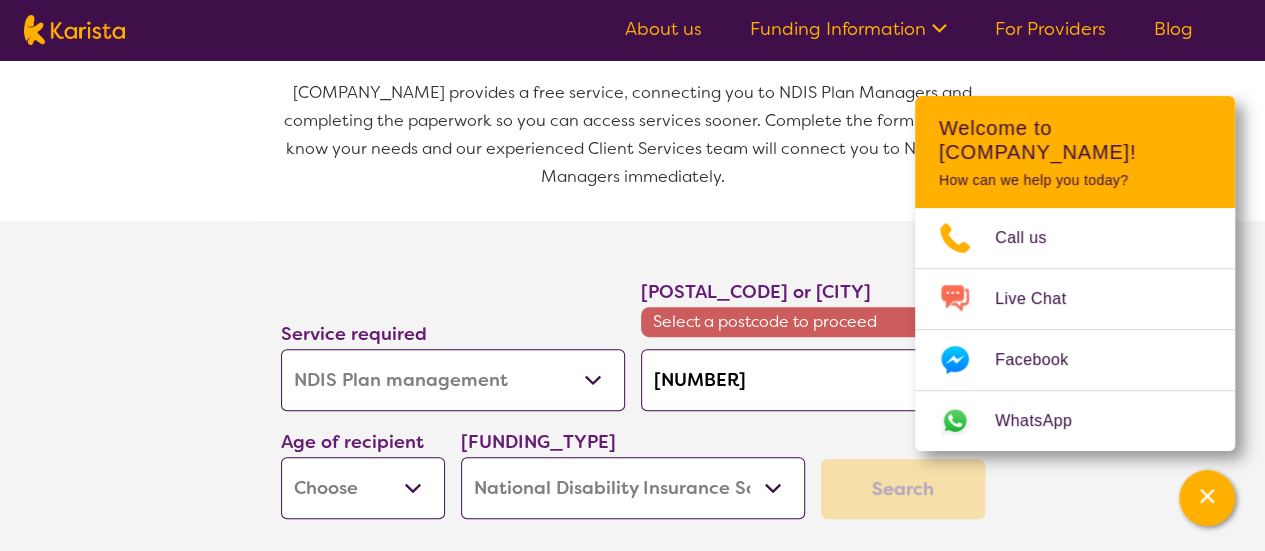 type on "[NUMBER]" 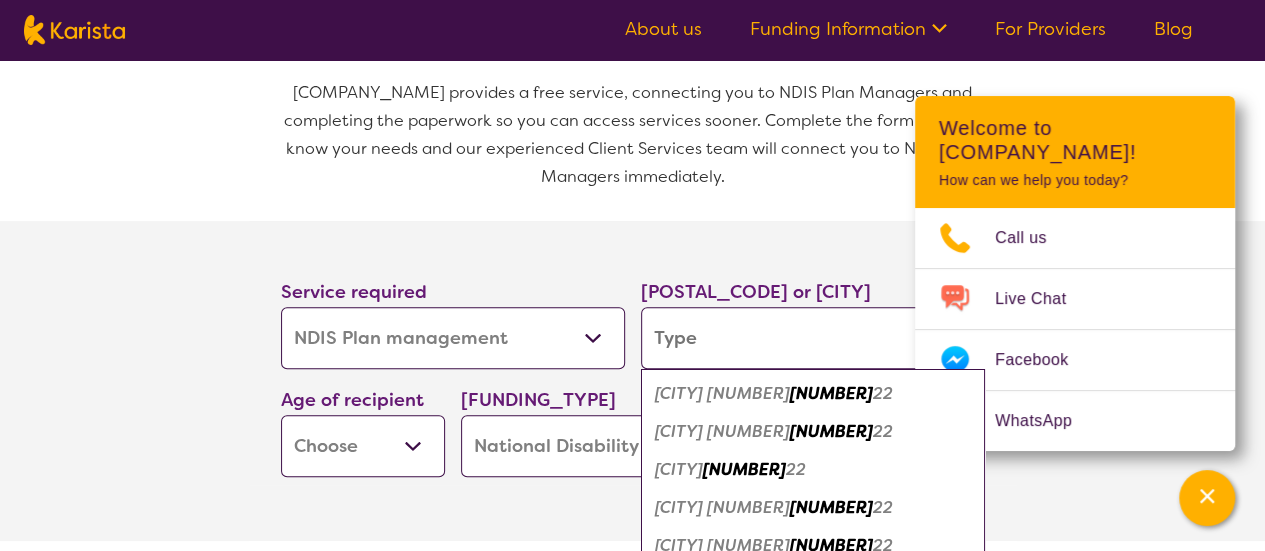 type on "2" 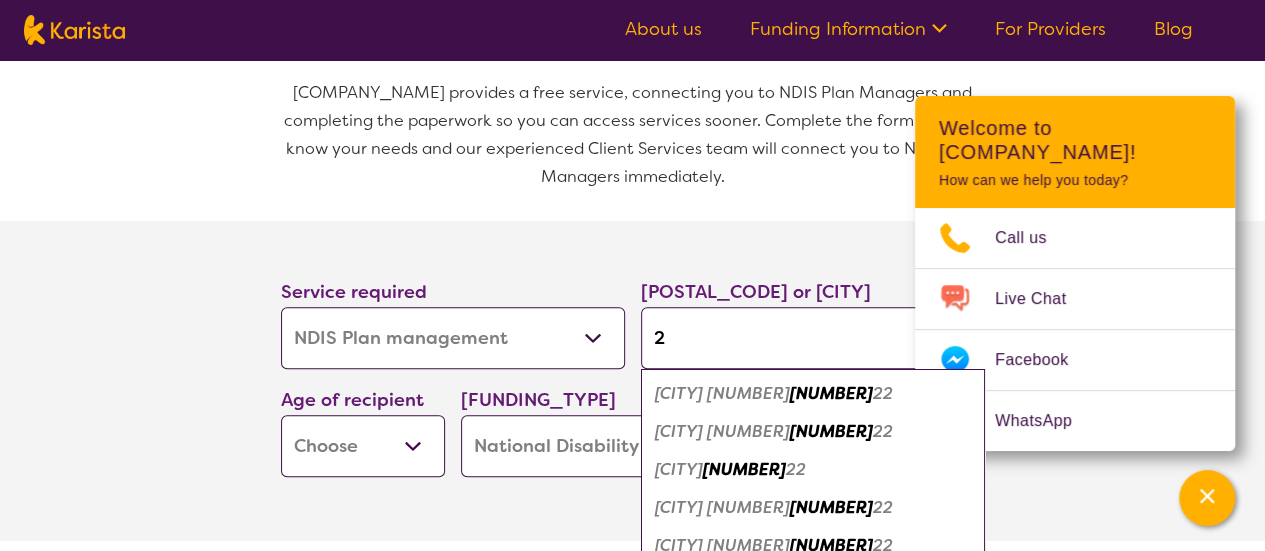 type on "22" 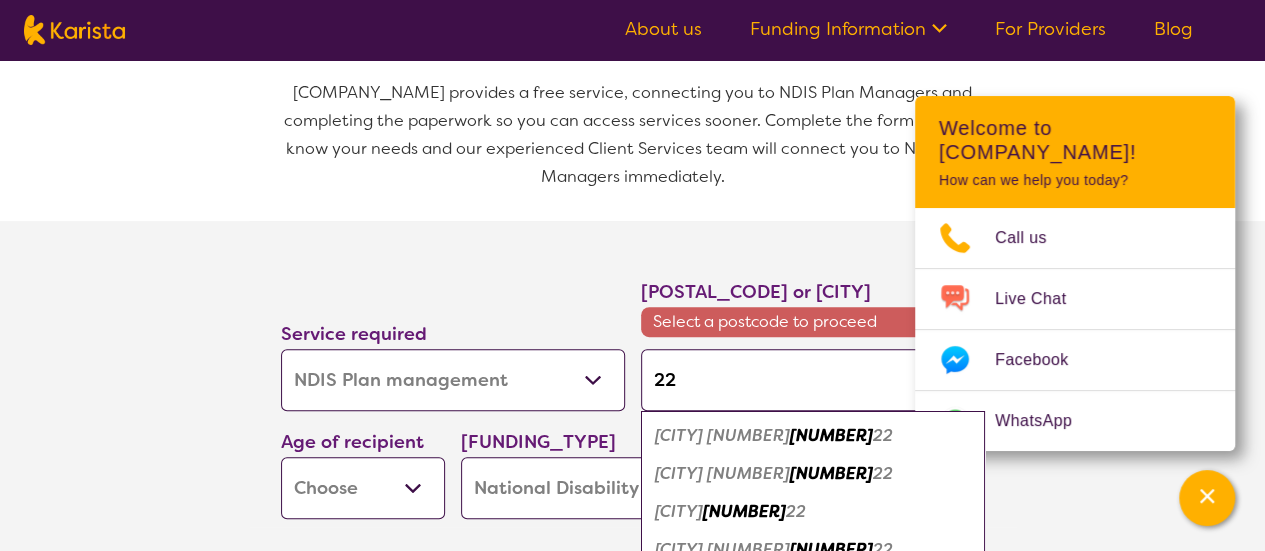 type on "[NUMBER]" 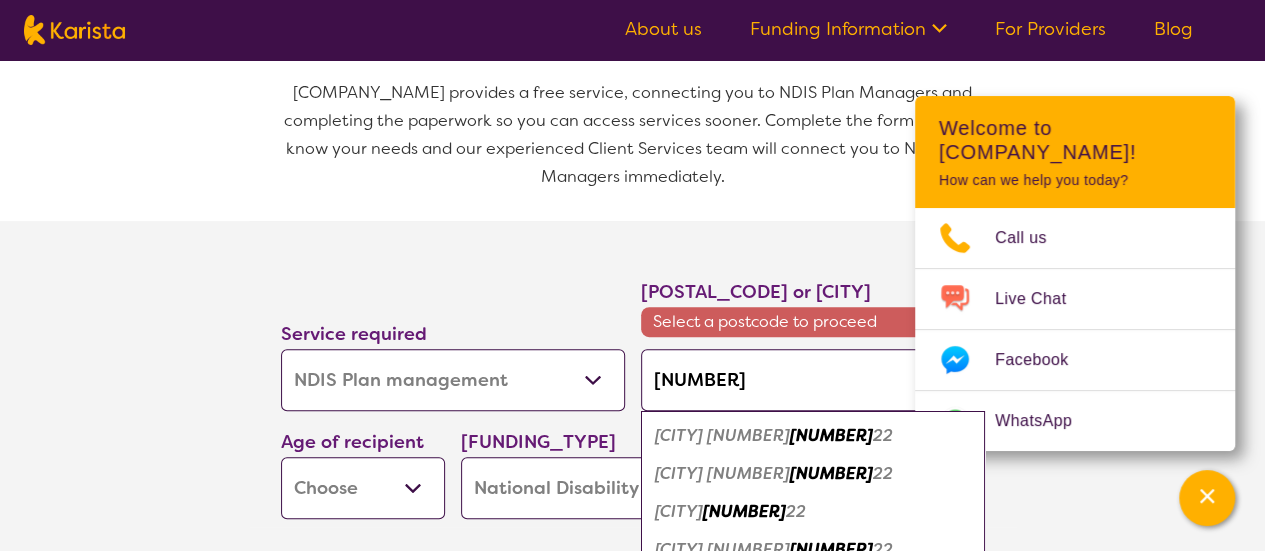 type on "[POSTAL_CODE]" 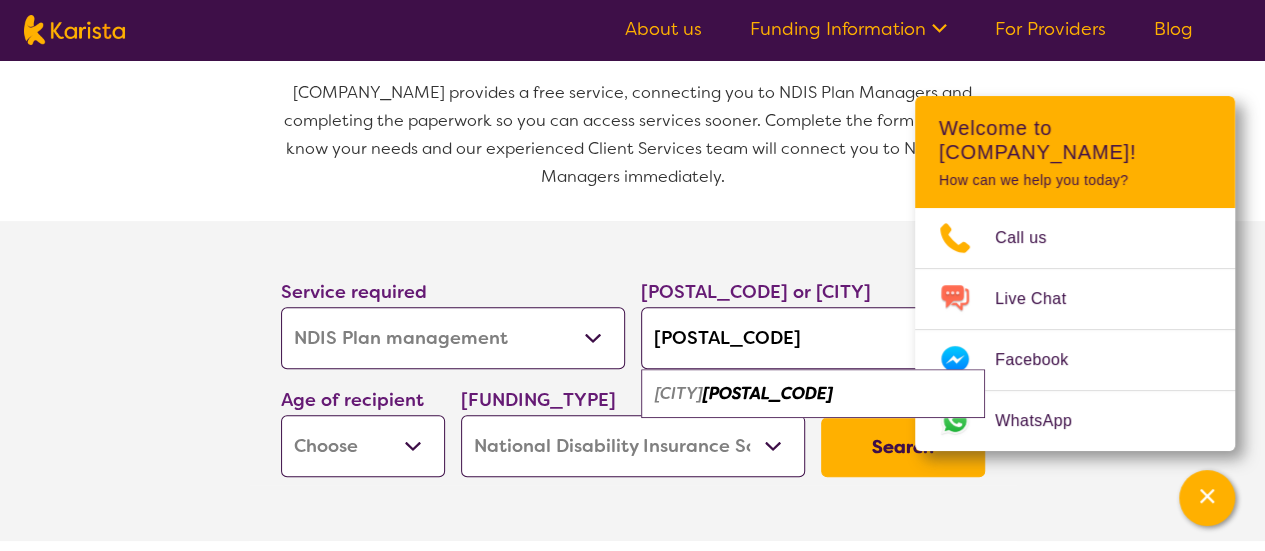 type on "[POSTAL_CODE]" 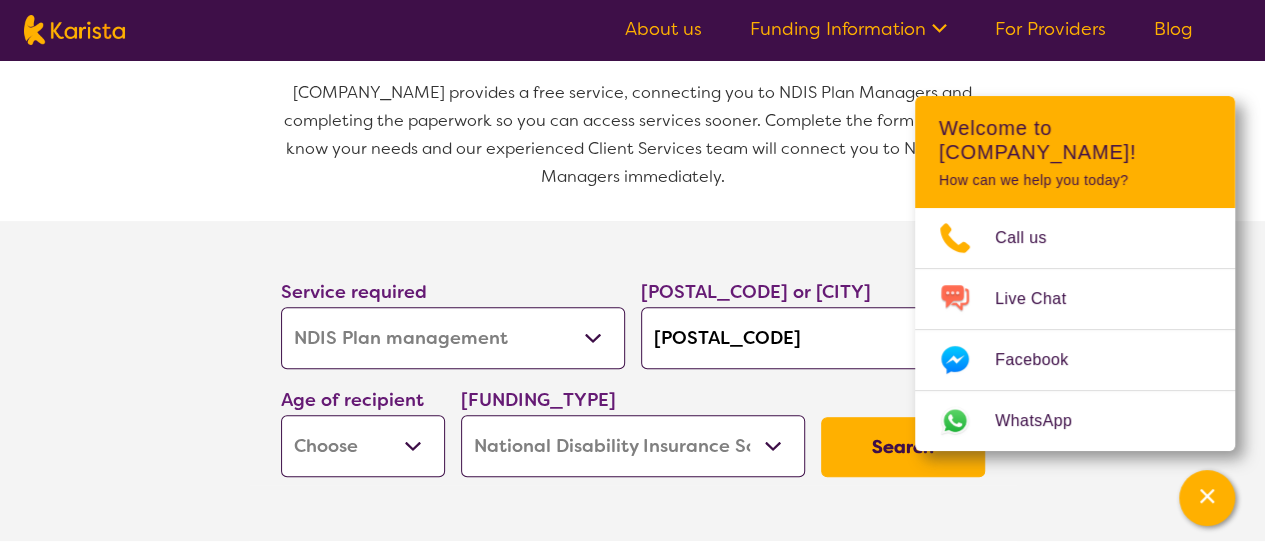 click on "Search" at bounding box center [903, 447] 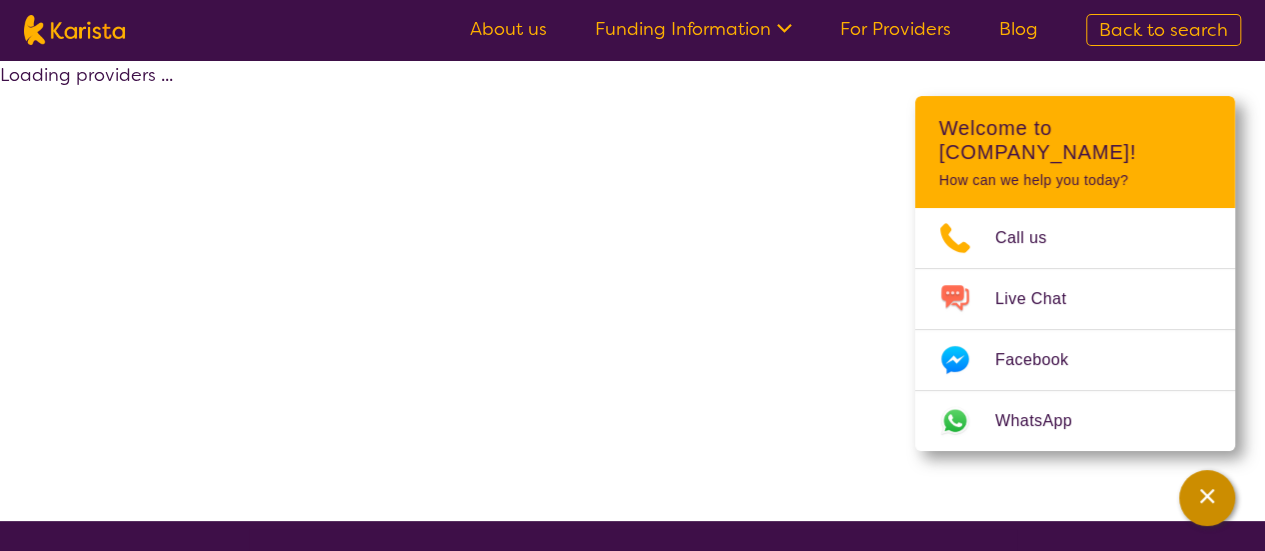 select on "by_score" 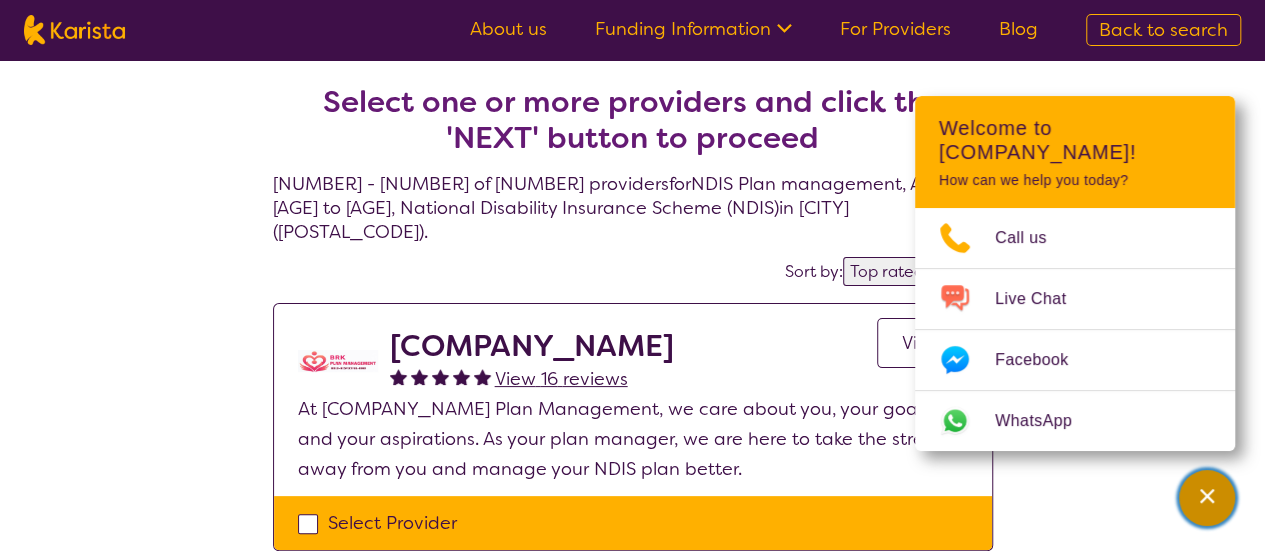click at bounding box center (1207, 498) 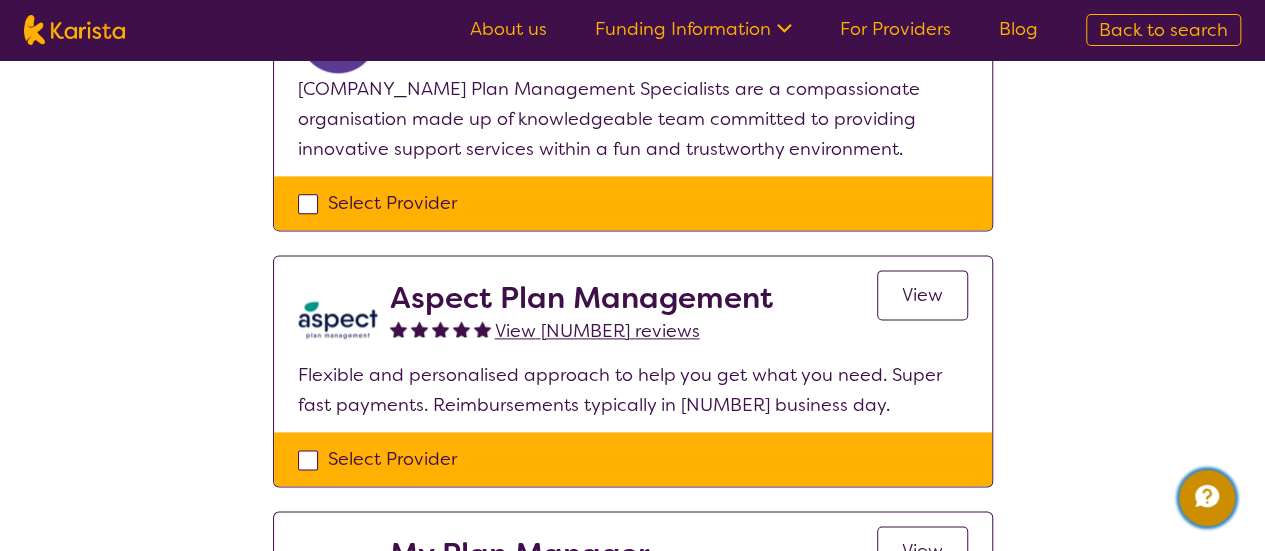 scroll, scrollTop: 800, scrollLeft: 0, axis: vertical 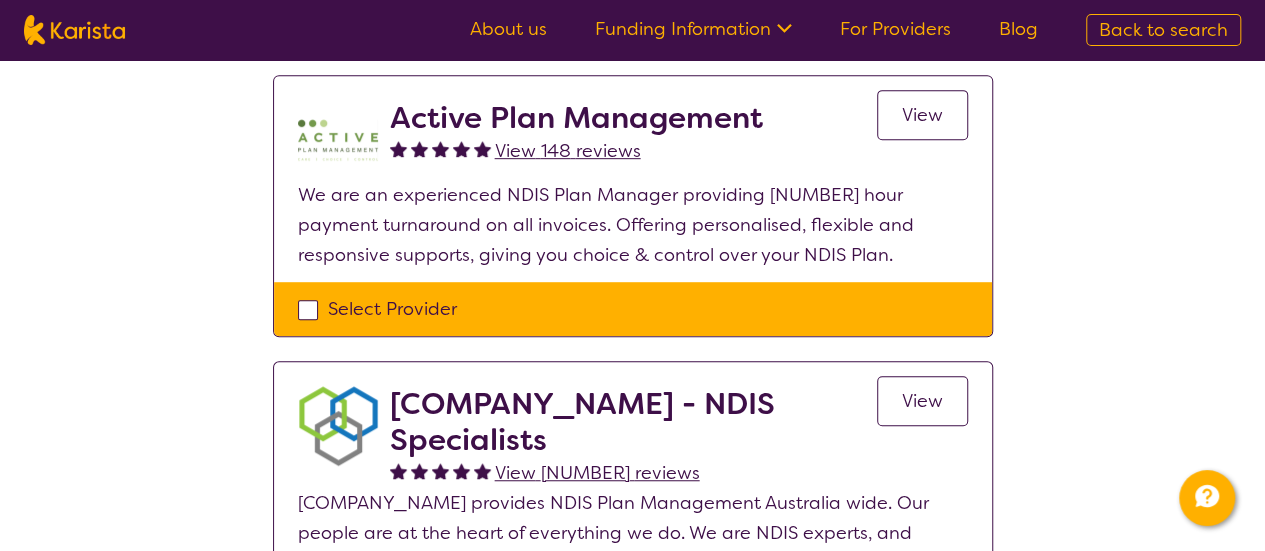 click on "[COMPANY_NAME] - NDIS Specialists" at bounding box center (633, 422) 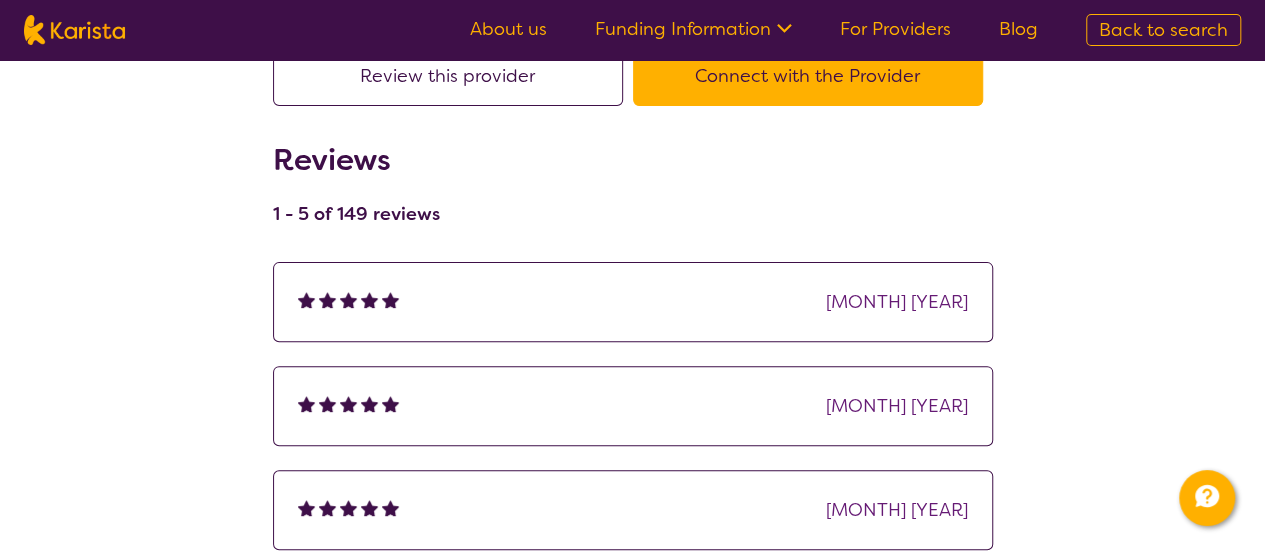 scroll, scrollTop: 200, scrollLeft: 0, axis: vertical 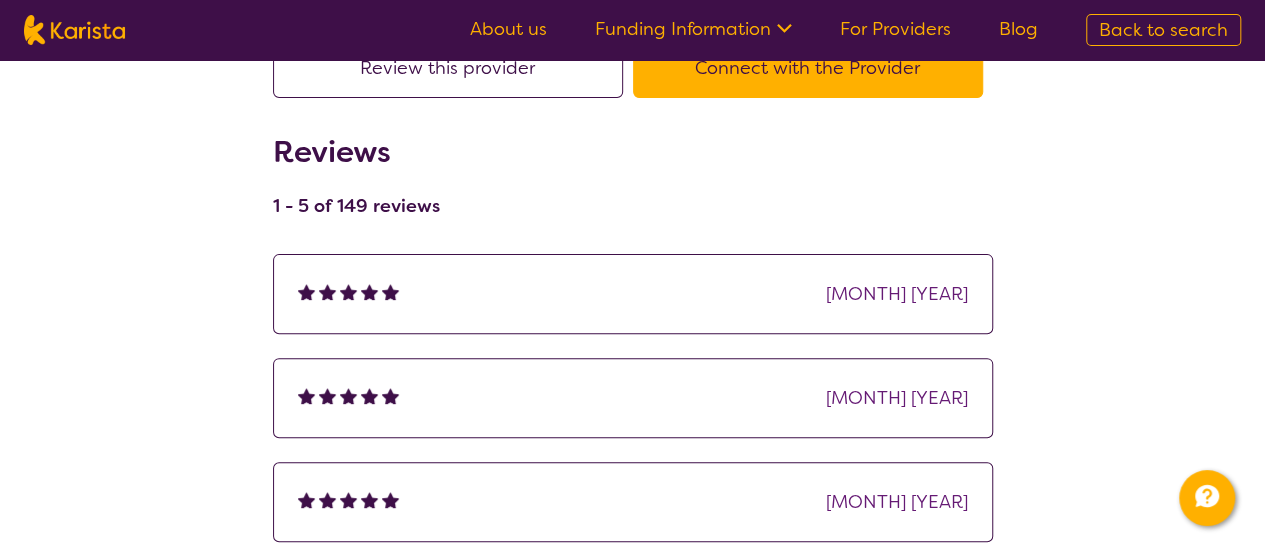 select on "by_score" 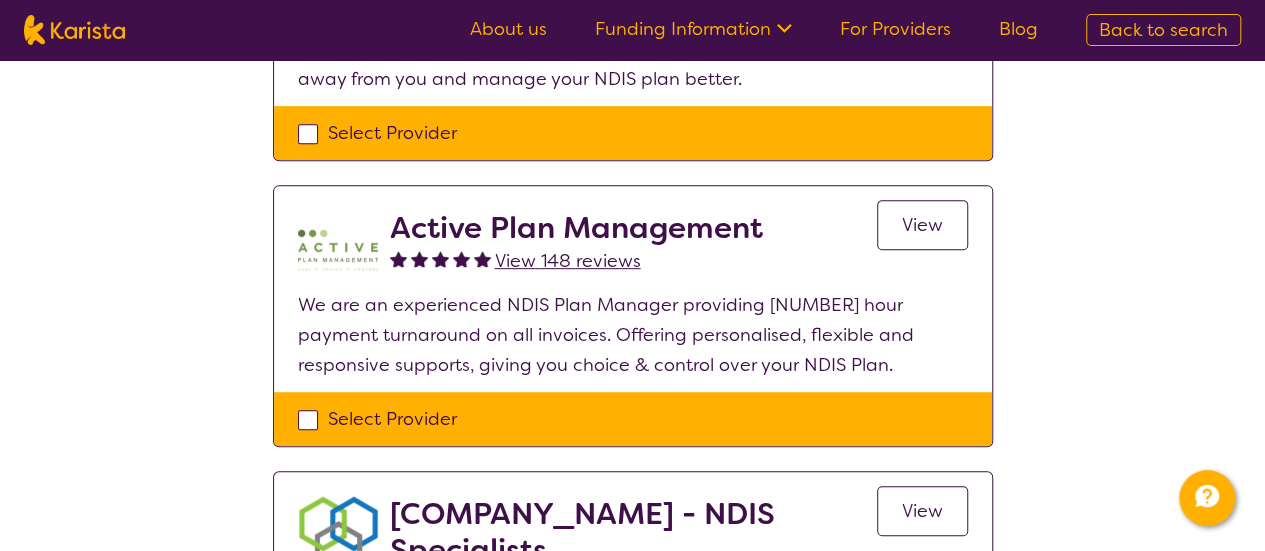 scroll, scrollTop: 0, scrollLeft: 0, axis: both 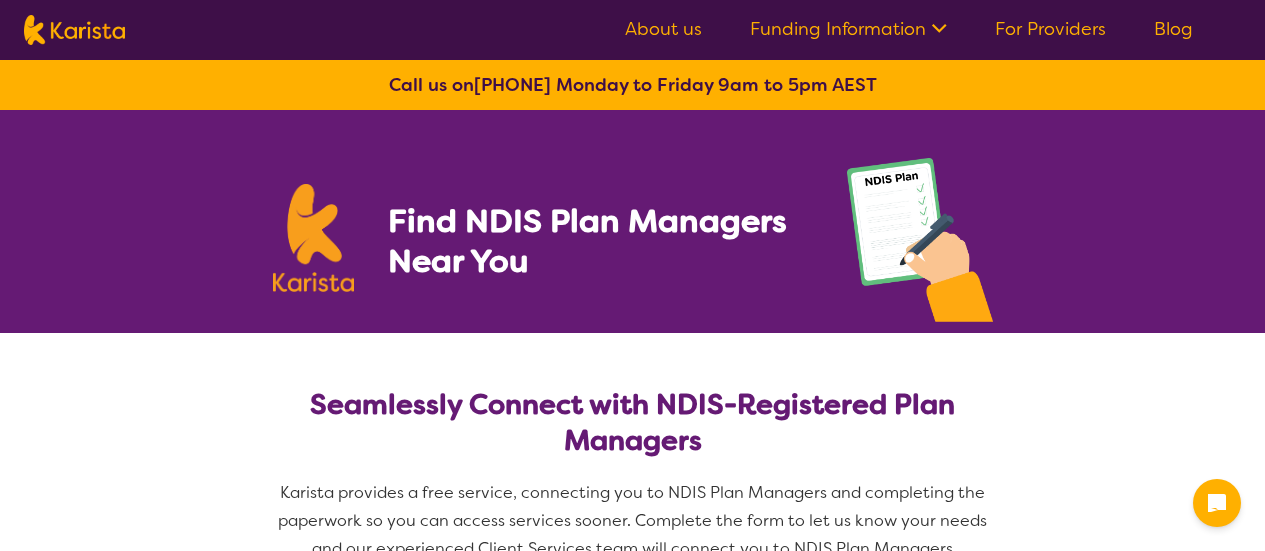 select on "NDIS Plan management" 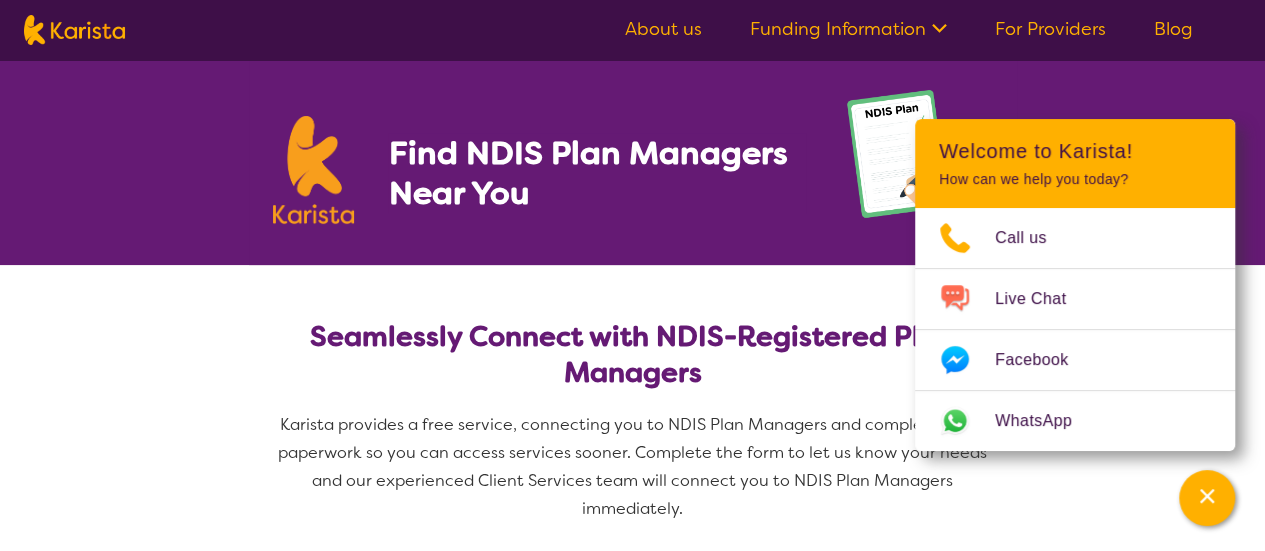 scroll, scrollTop: 100, scrollLeft: 0, axis: vertical 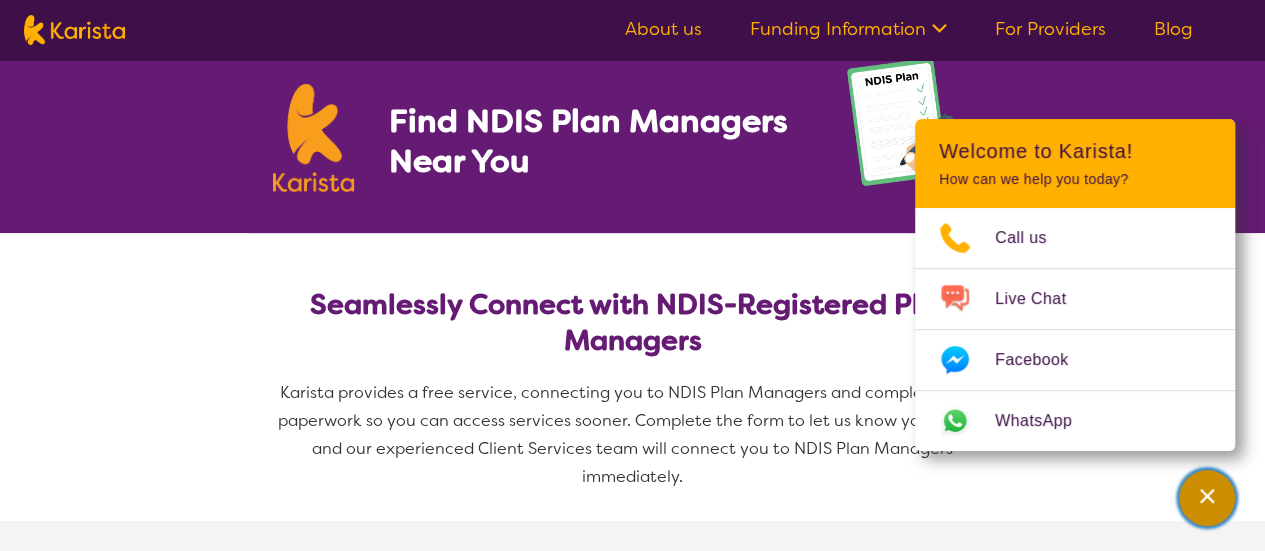 click at bounding box center [1207, 498] 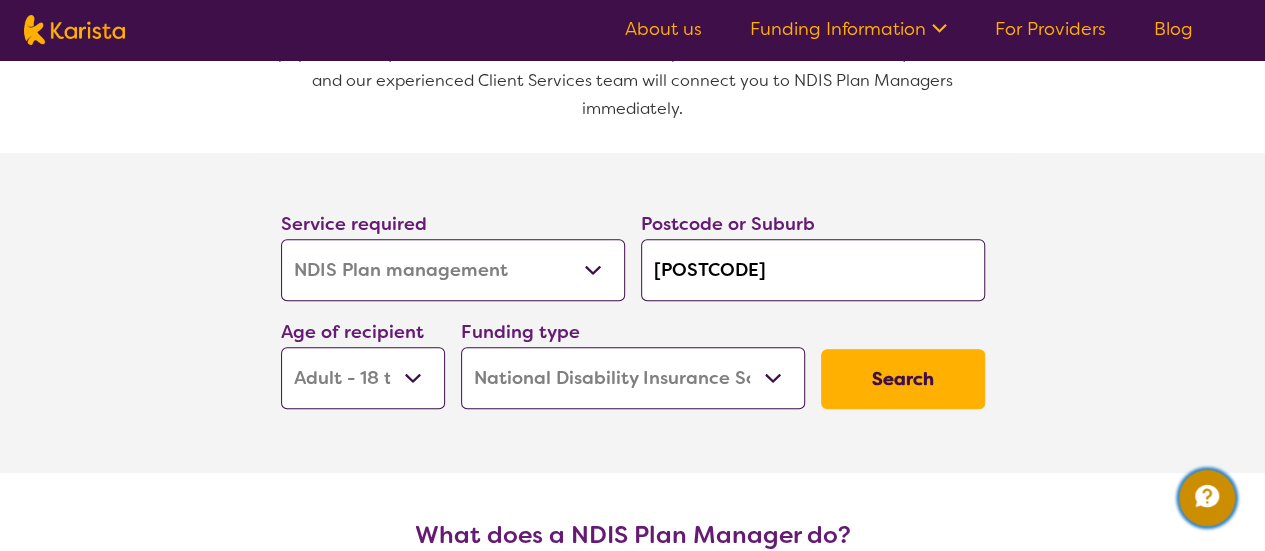 scroll, scrollTop: 500, scrollLeft: 0, axis: vertical 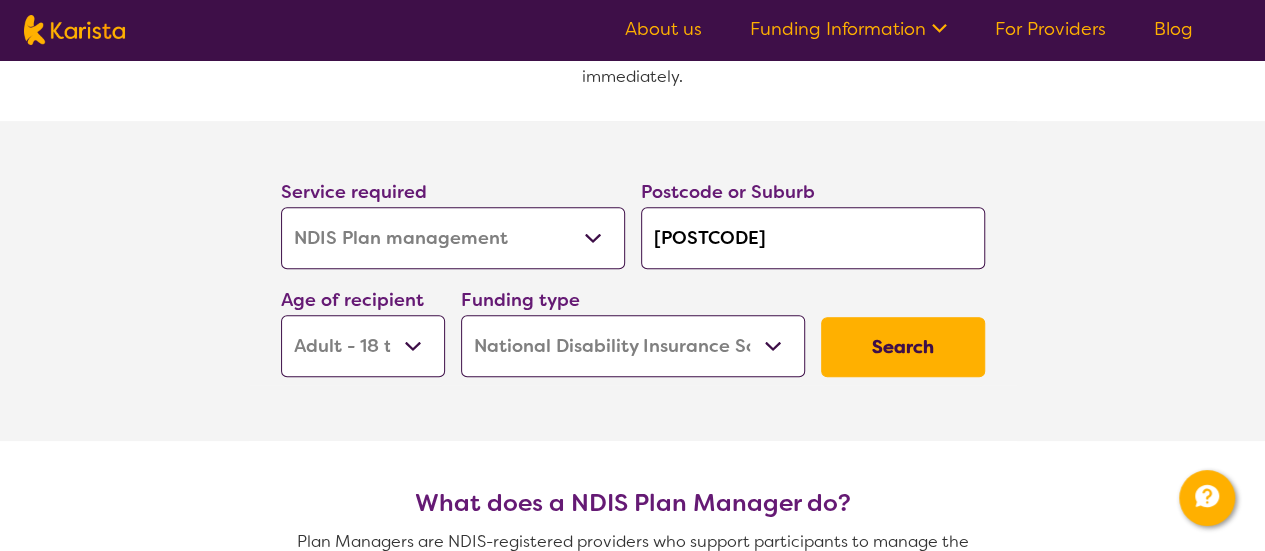 drag, startPoint x: 705, startPoint y: 221, endPoint x: 201, endPoint y: 221, distance: 504 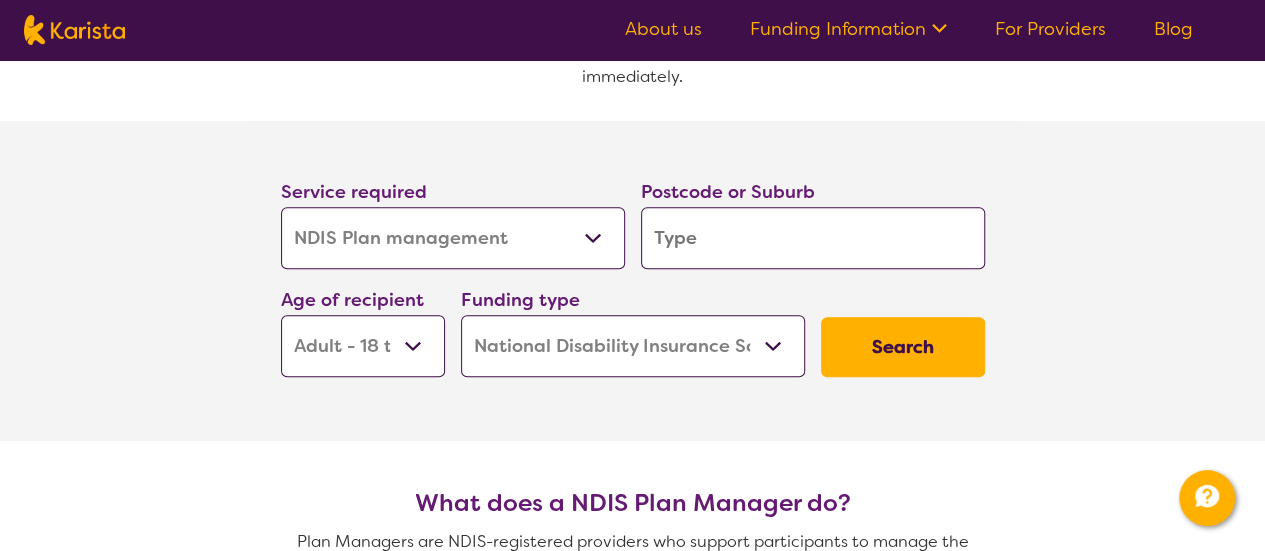 click on "Service required Allied Health Assistant Assessment (ADHD or Autism) Behaviour support Counselling Dietitian Domestic and home help Employment Support Exercise physiology Home Care Package Provider Key Worker NDIS Plan management NDIS Support Coordination Nursing services Occupational therapy Personal care Physiotherapy Podiatry Psychology Psychosocial Recovery Coach Respite Speech therapy Support worker Supported accommodation Postcode or Suburb Age of recipient Early Childhood - 0 to 9 Child - 10 to 11 Adolescent - 12 to 17 Adult - 18 to 64 Aged - 65+ Funding type Home Care Package (HCP) National Disability Insurance Scheme (NDIS) I don't know Search" at bounding box center [632, 281] 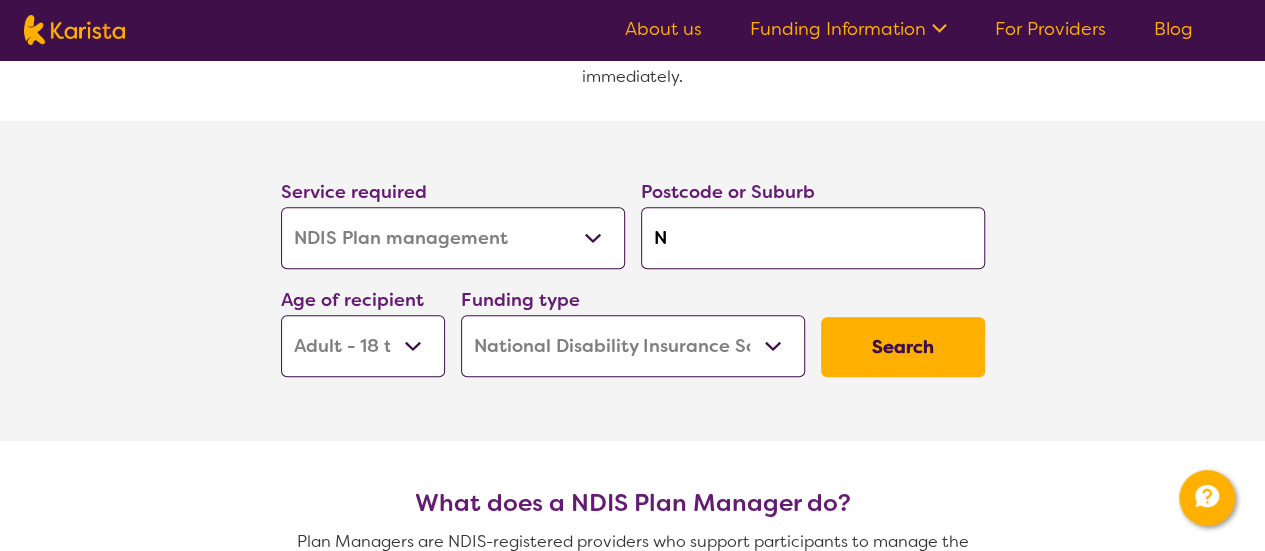 type on "N" 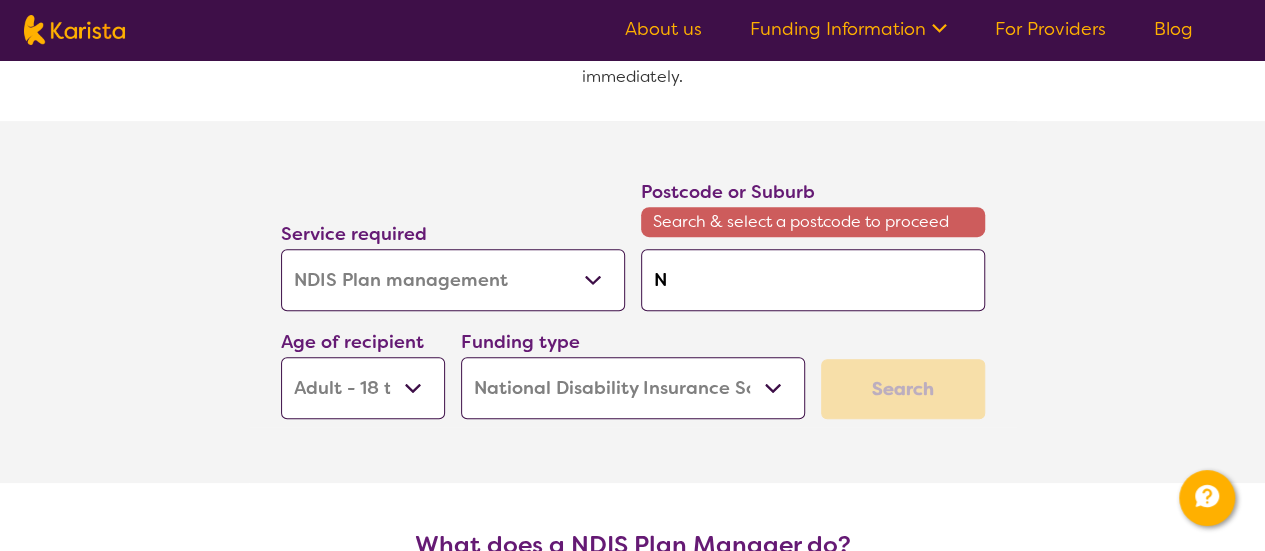 type on "Ne" 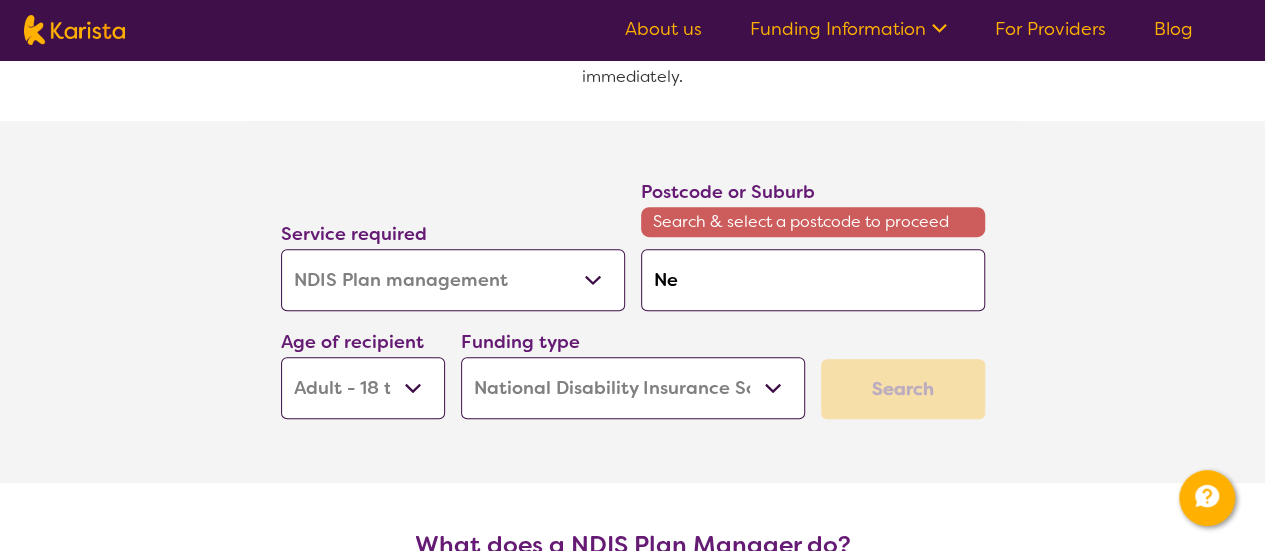 type on "New" 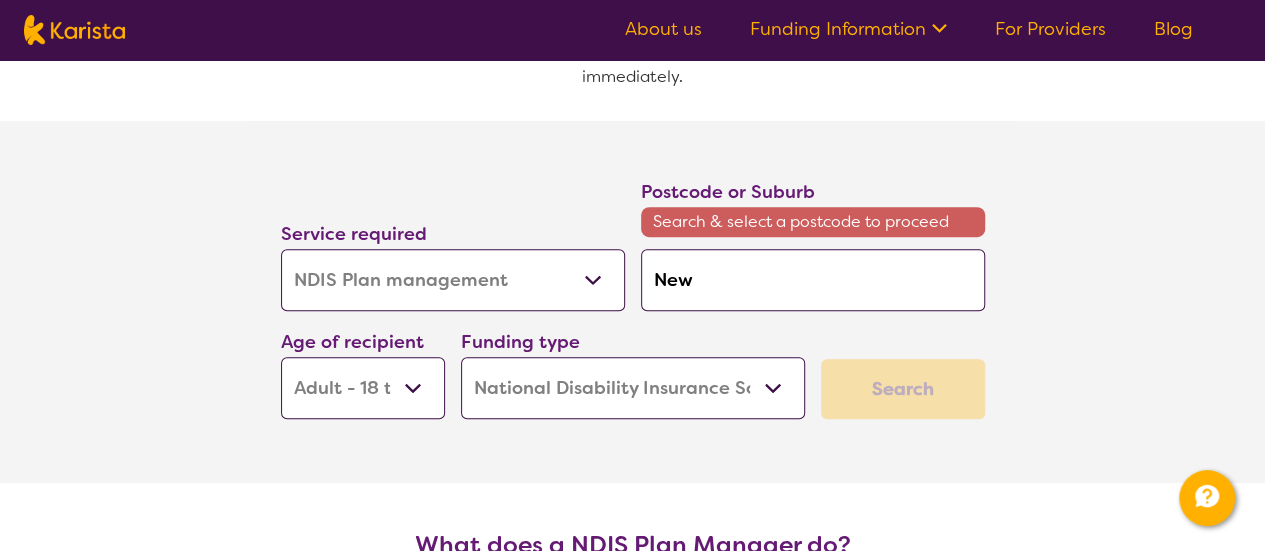 type on "News" 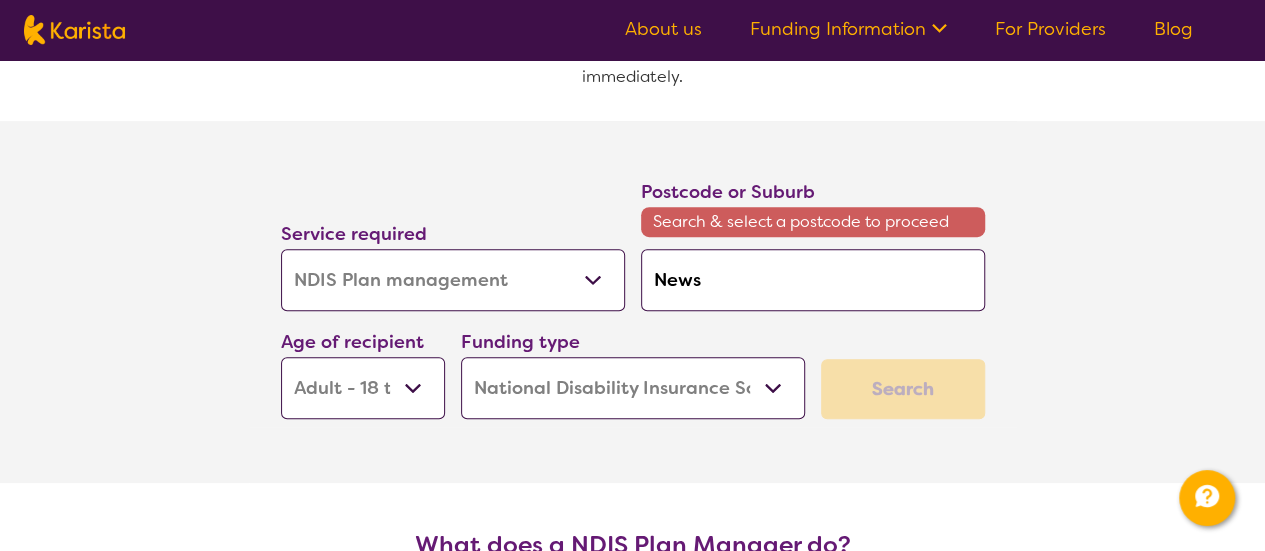 type on "New" 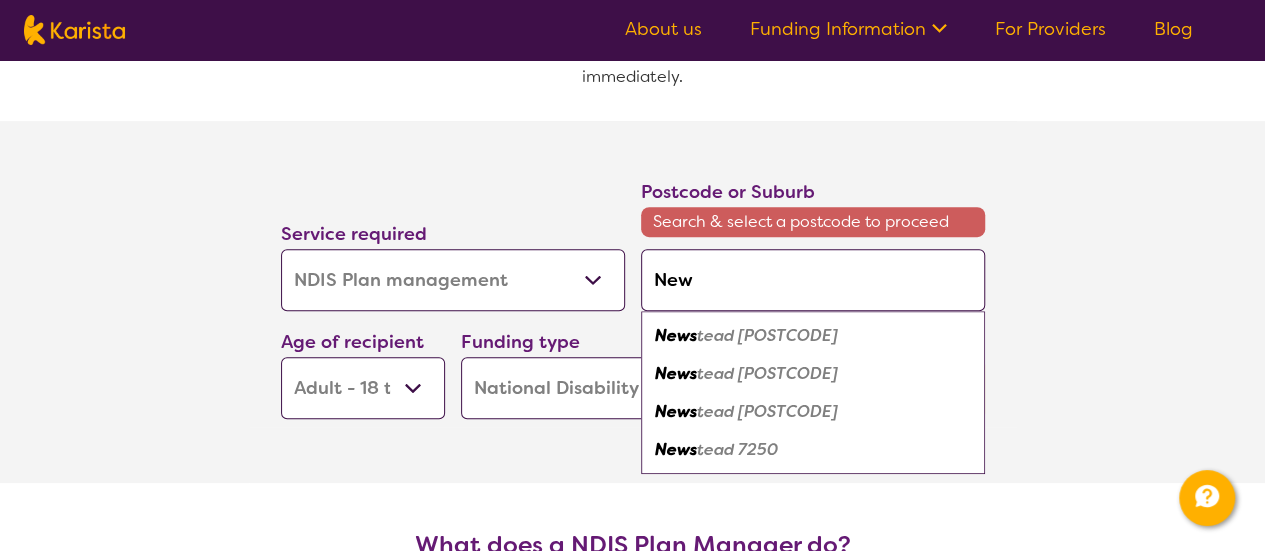type on "Newc" 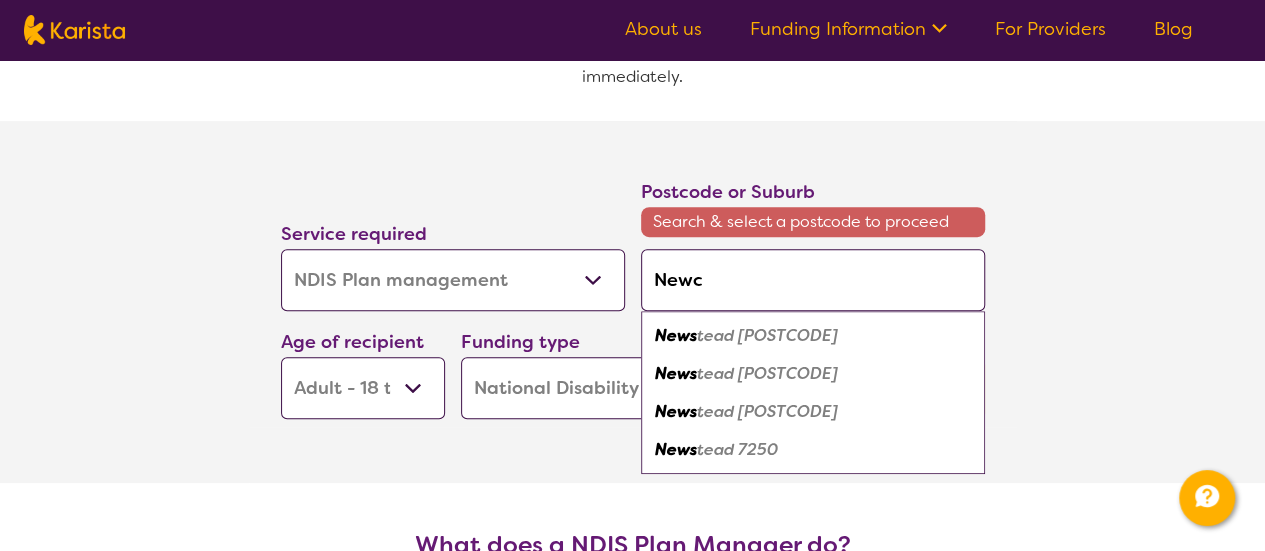 type on "Newca" 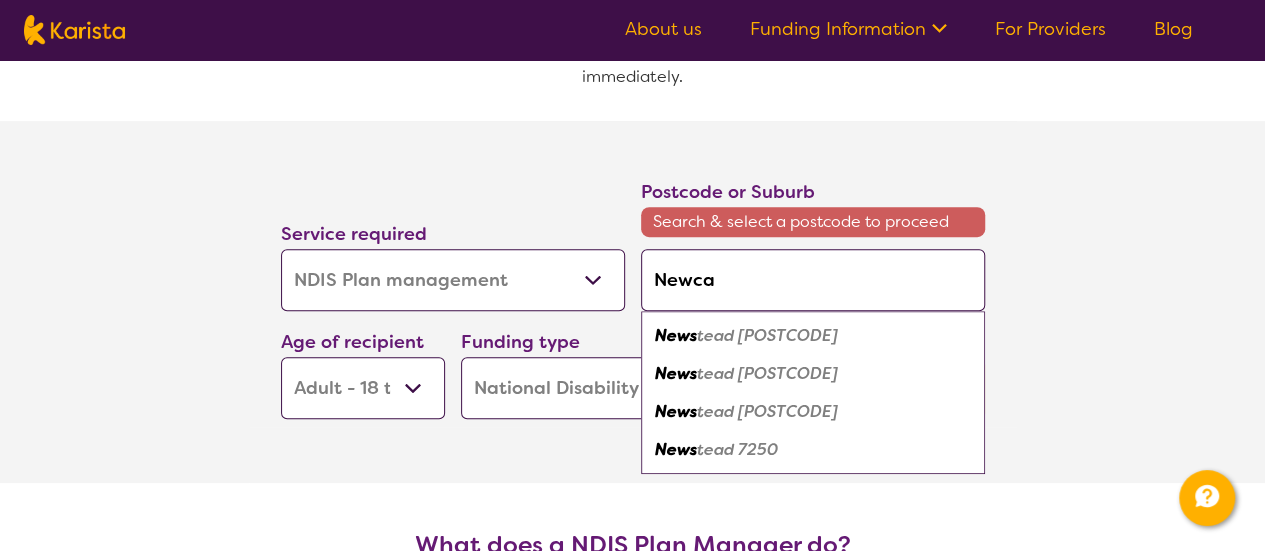 type on "Newcat" 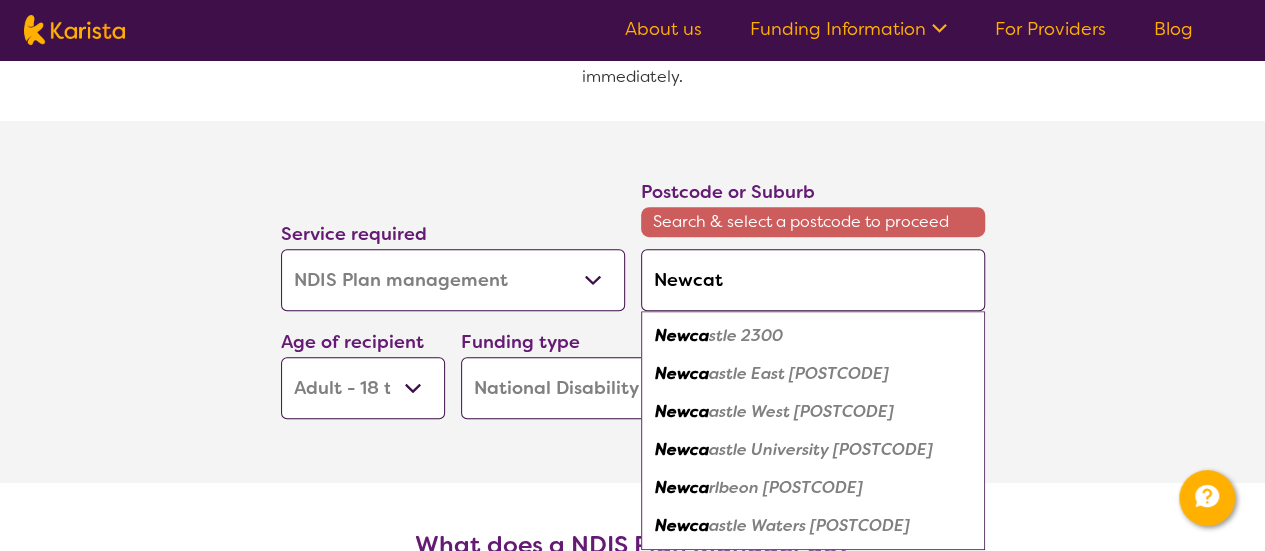 type on "[CITY]" 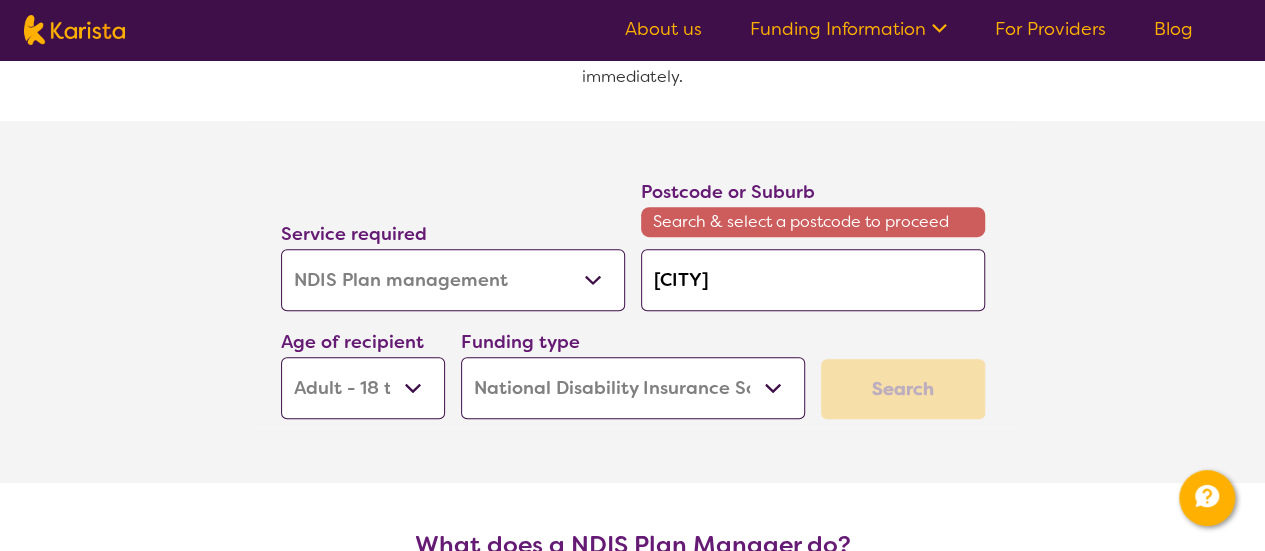 type on "Newcat" 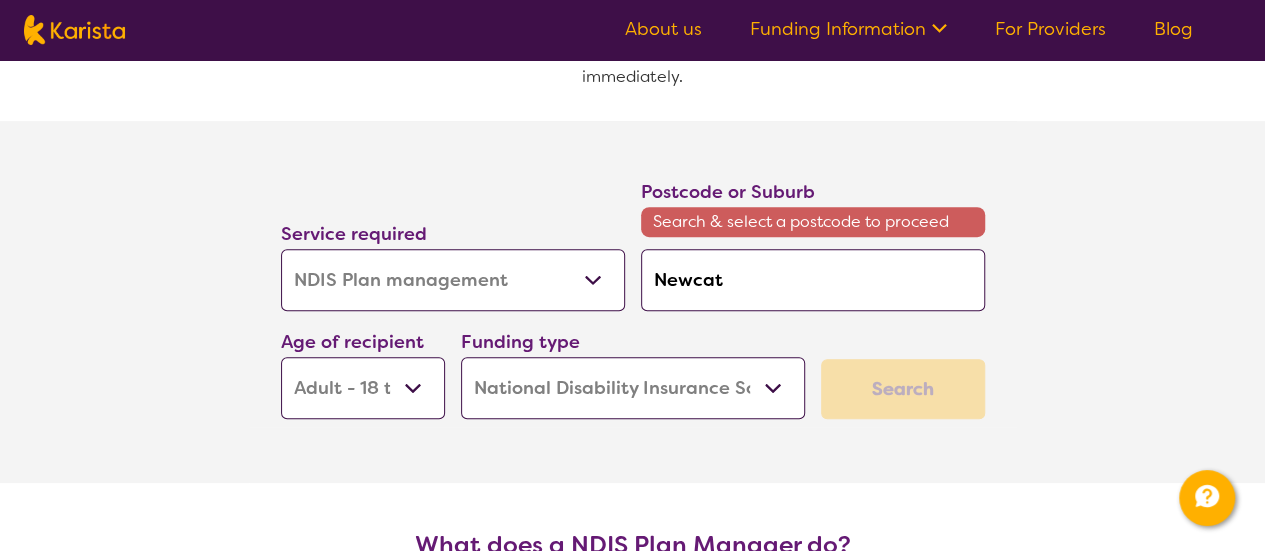 type on "Newca" 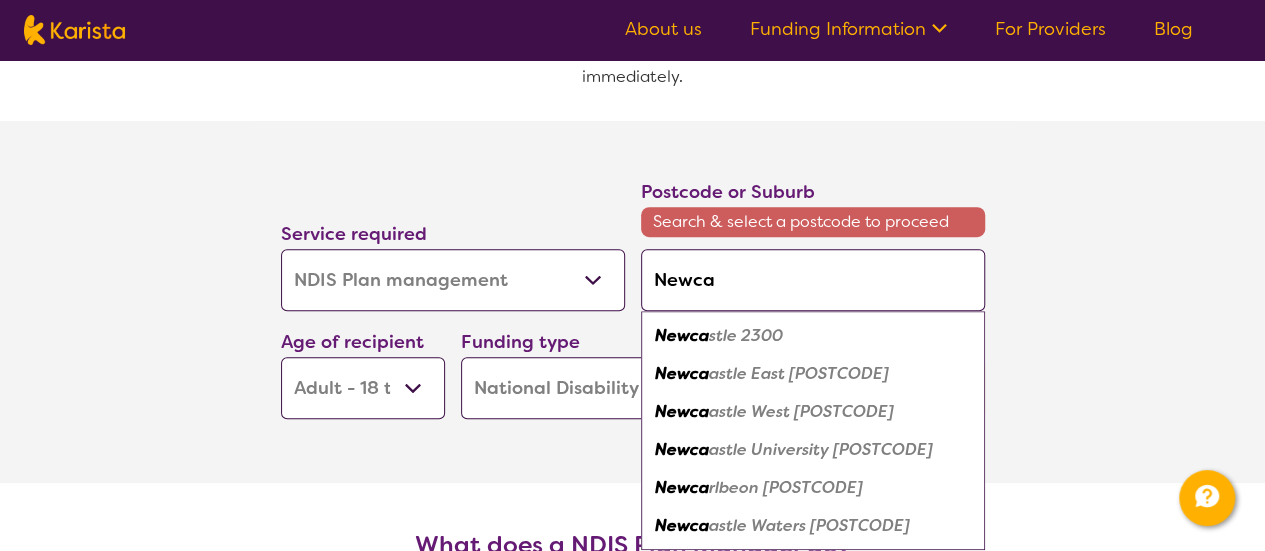 click on "stle 2300" at bounding box center [746, 335] 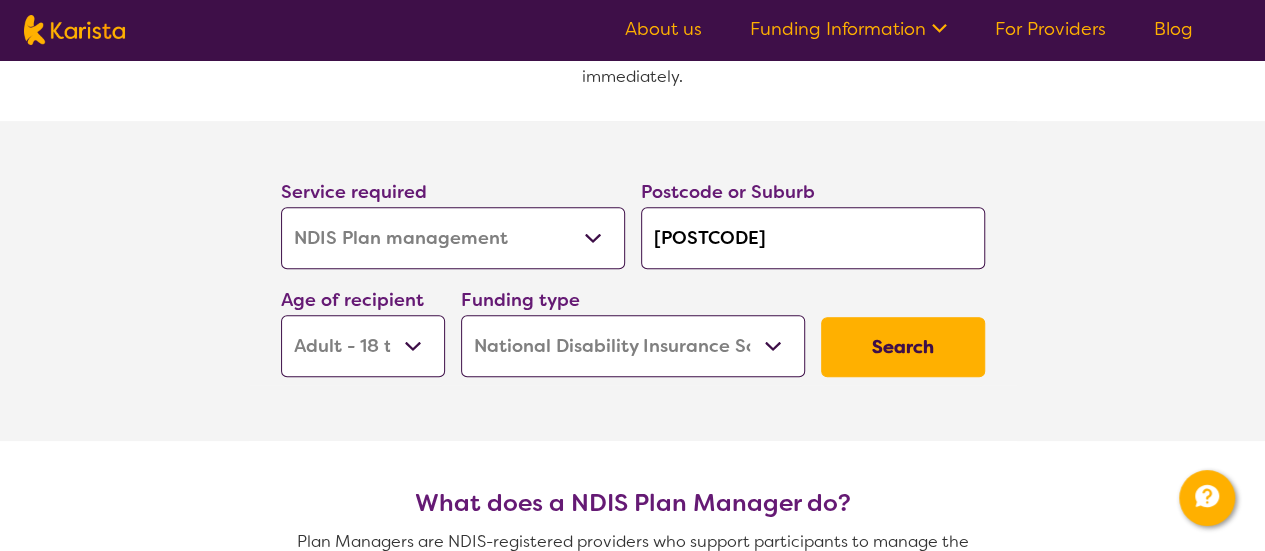 click on "Search" at bounding box center (903, 347) 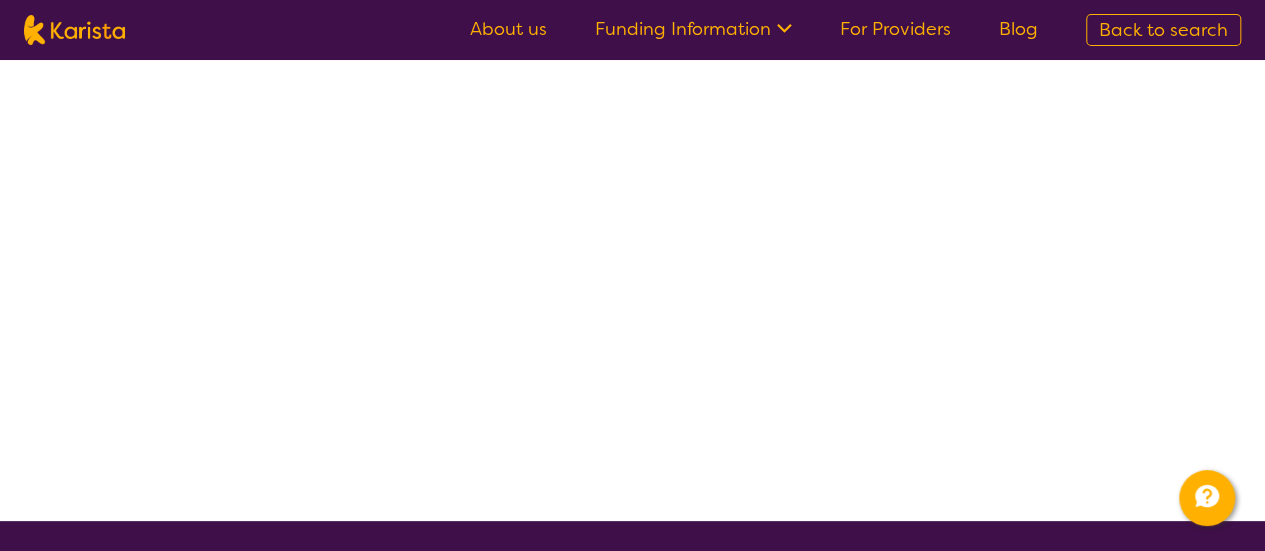 scroll, scrollTop: 0, scrollLeft: 0, axis: both 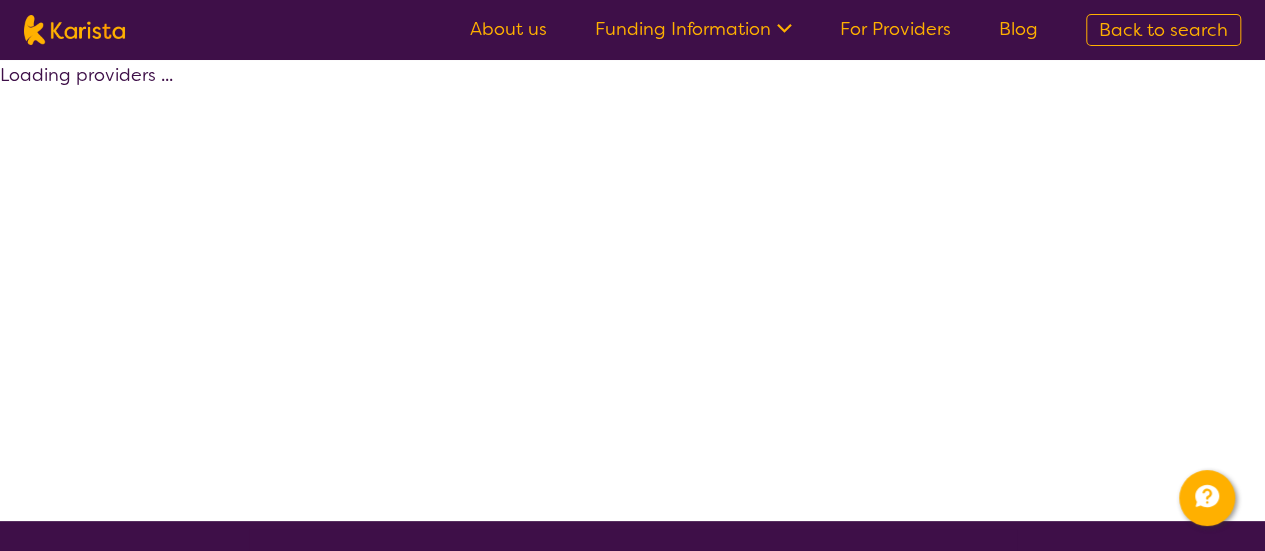 select on "by_score" 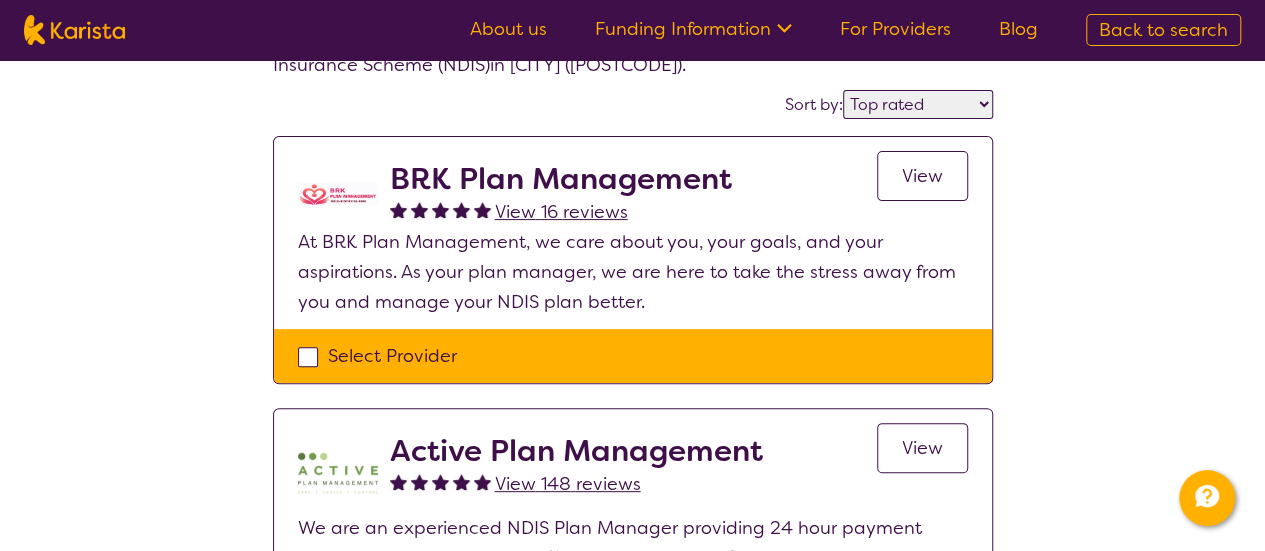scroll, scrollTop: 0, scrollLeft: 0, axis: both 